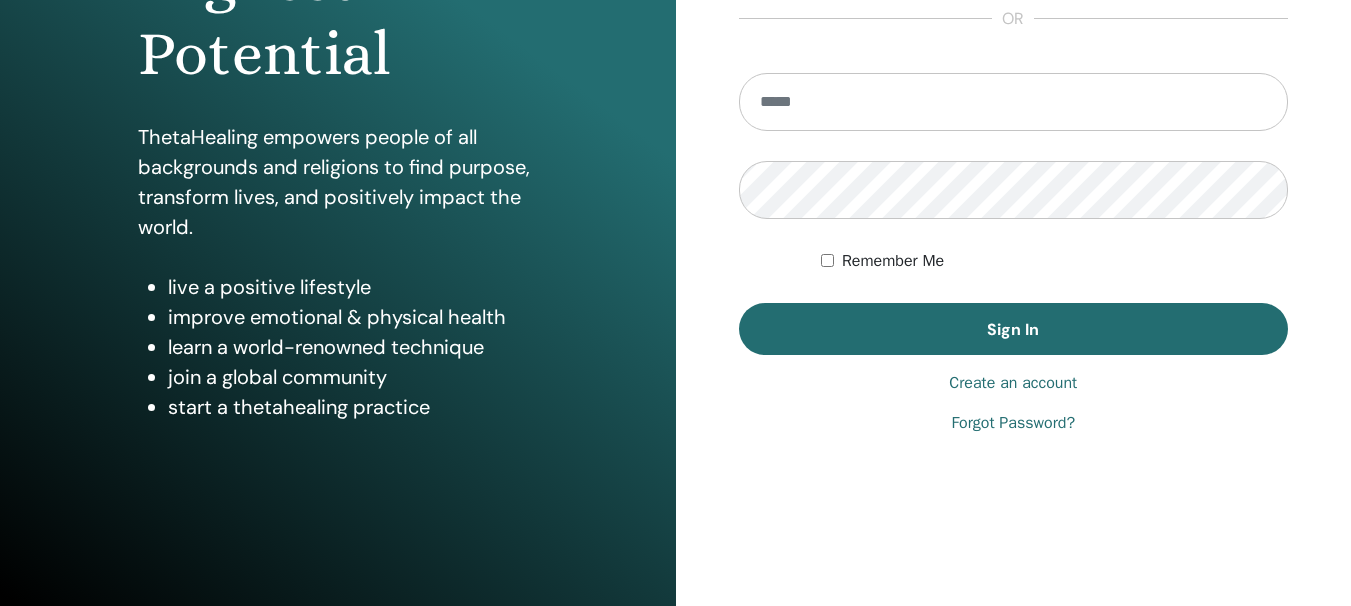 scroll, scrollTop: 354, scrollLeft: 0, axis: vertical 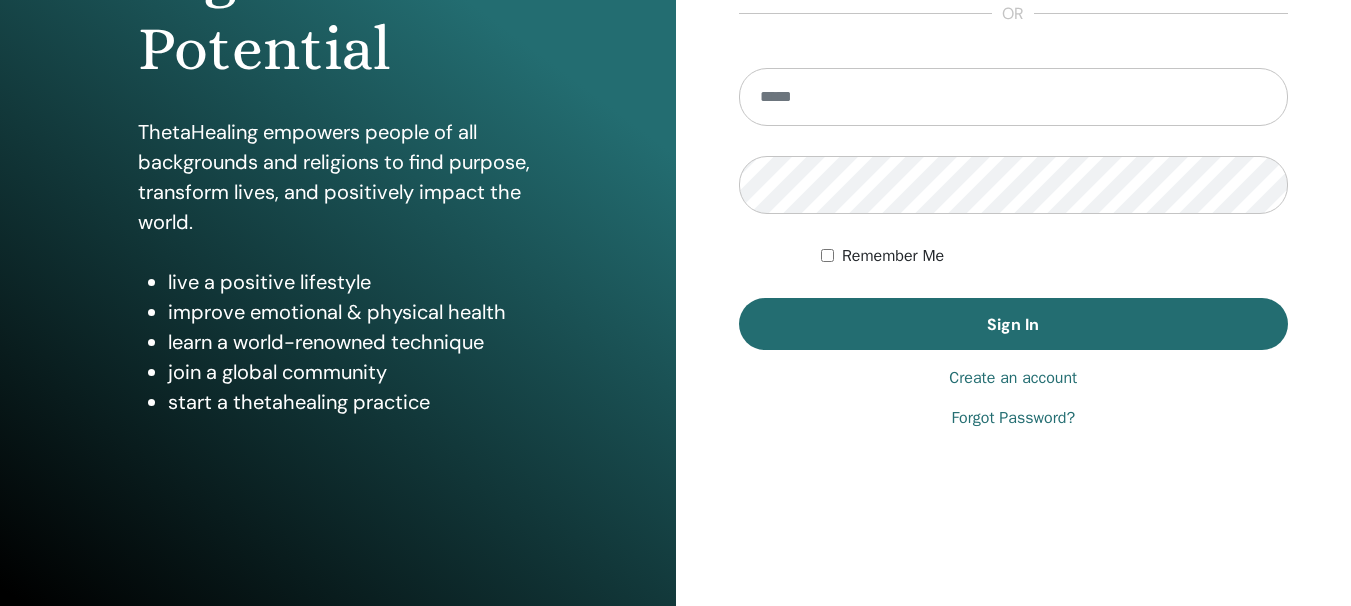 click at bounding box center [1014, 97] 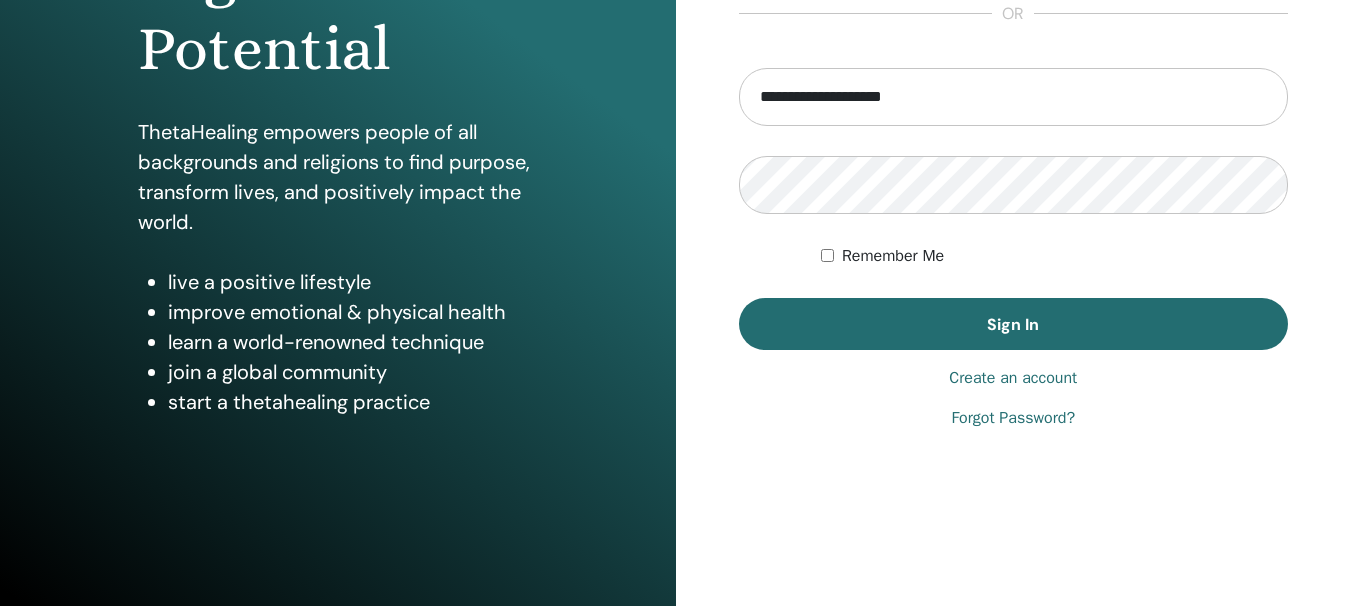 click on "Forgot Password?" at bounding box center (1013, 418) 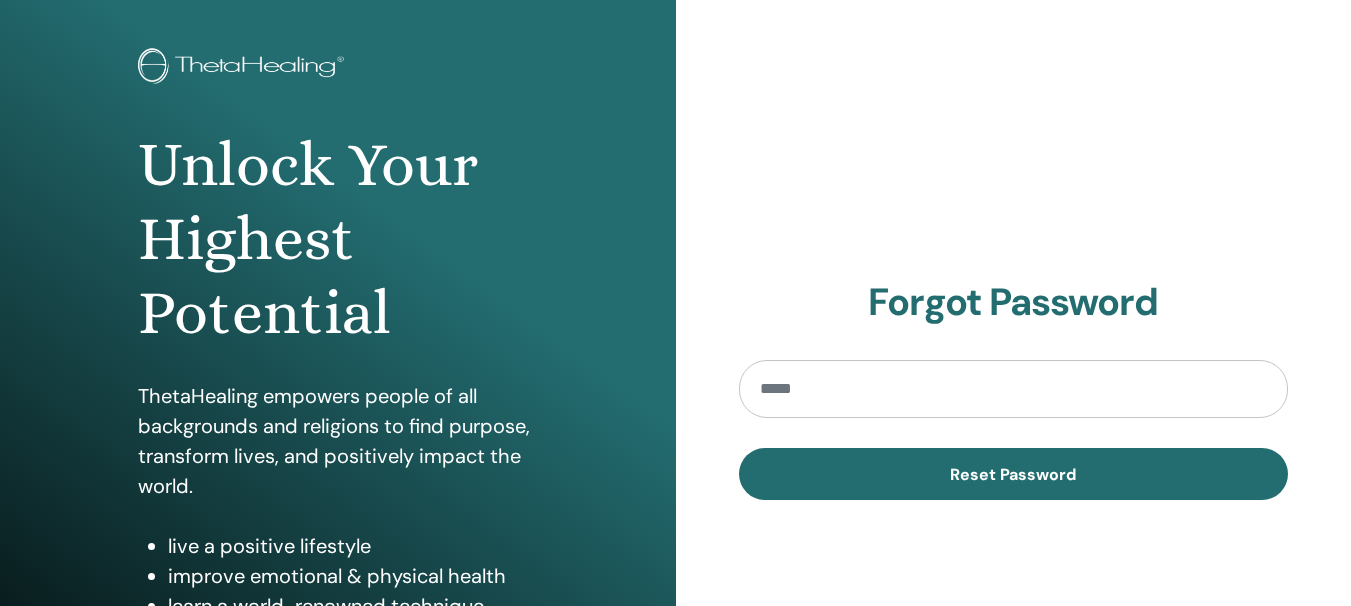 scroll, scrollTop: 100, scrollLeft: 0, axis: vertical 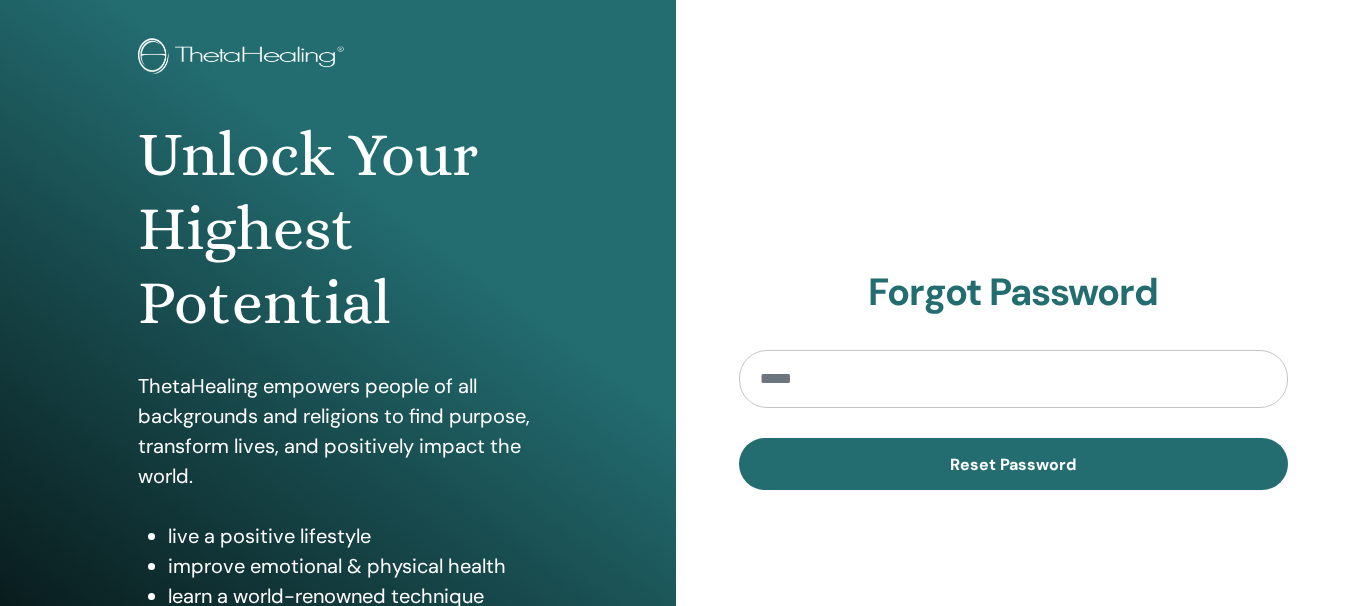 click at bounding box center (1014, 379) 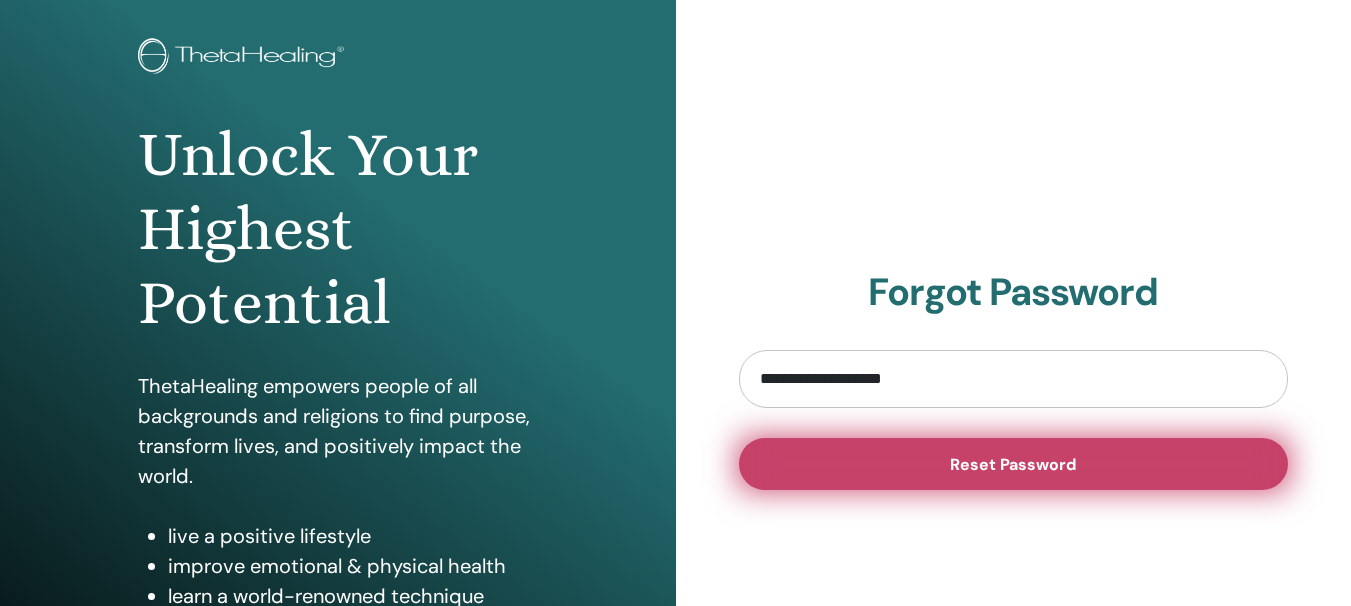 click on "Reset Password" at bounding box center [1013, 464] 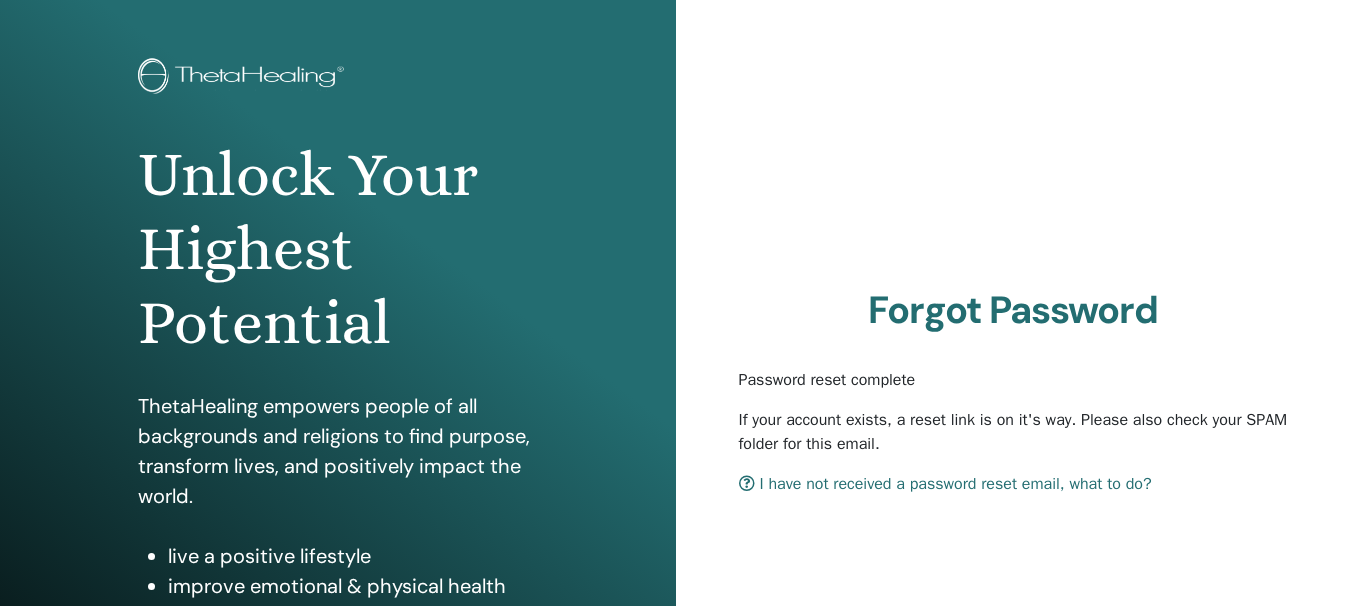scroll, scrollTop: 100, scrollLeft: 0, axis: vertical 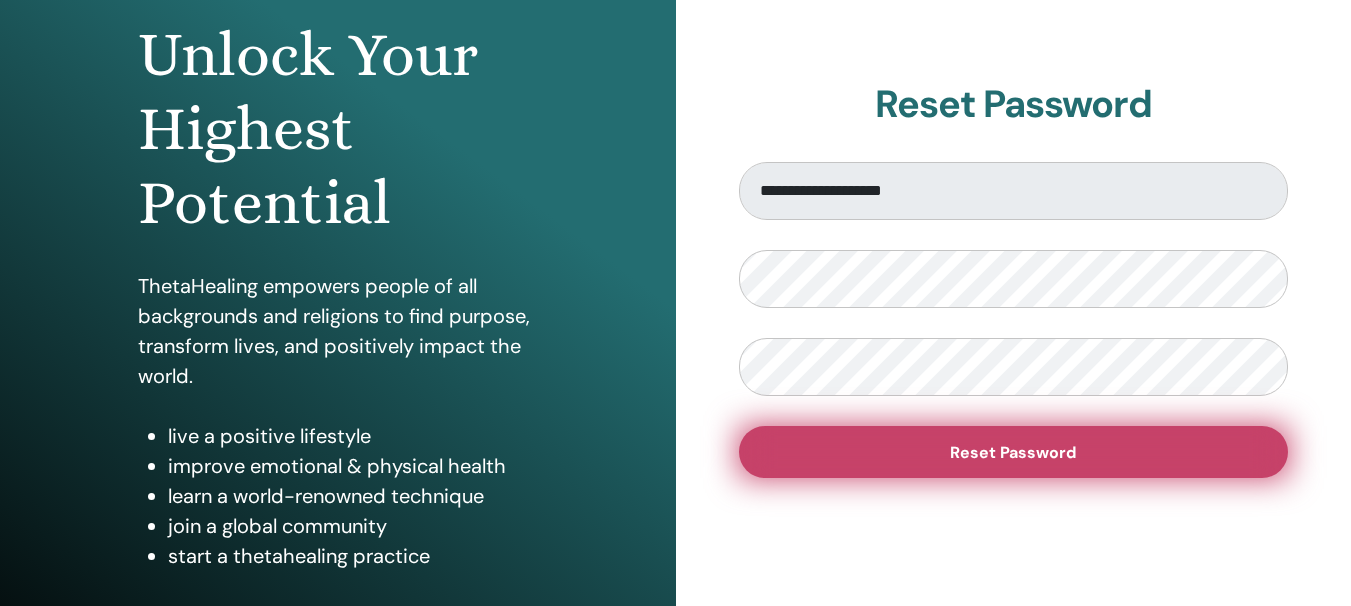 click on "Reset Password" at bounding box center [1013, 452] 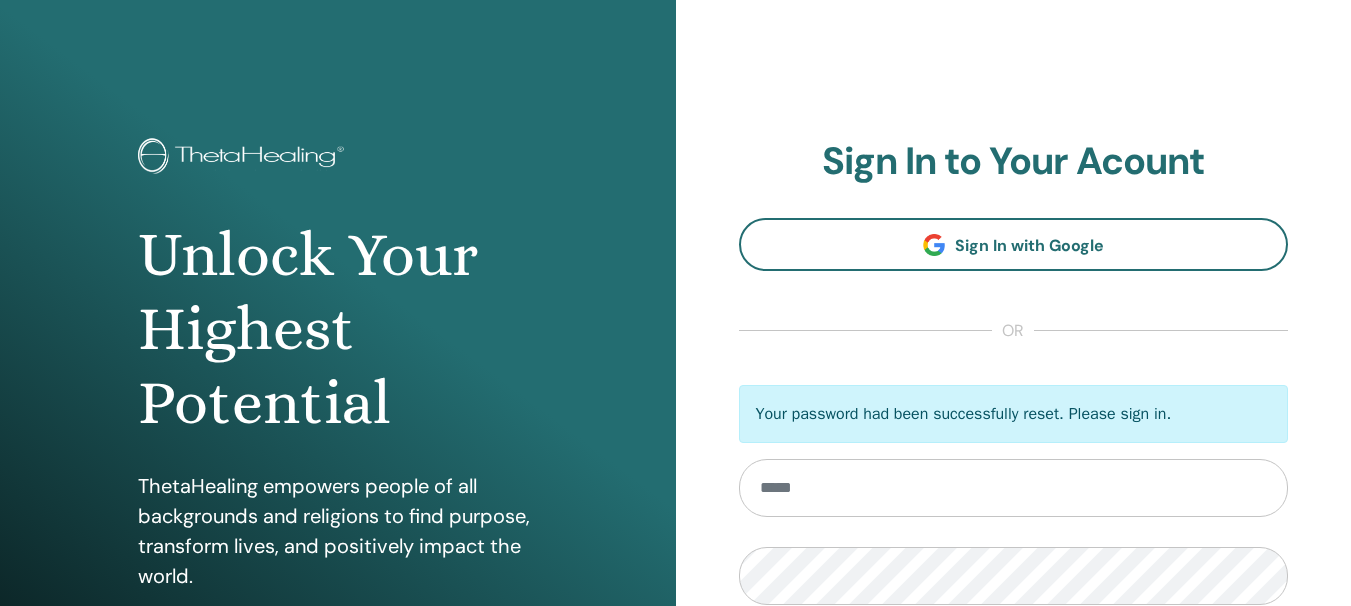scroll, scrollTop: 0, scrollLeft: 0, axis: both 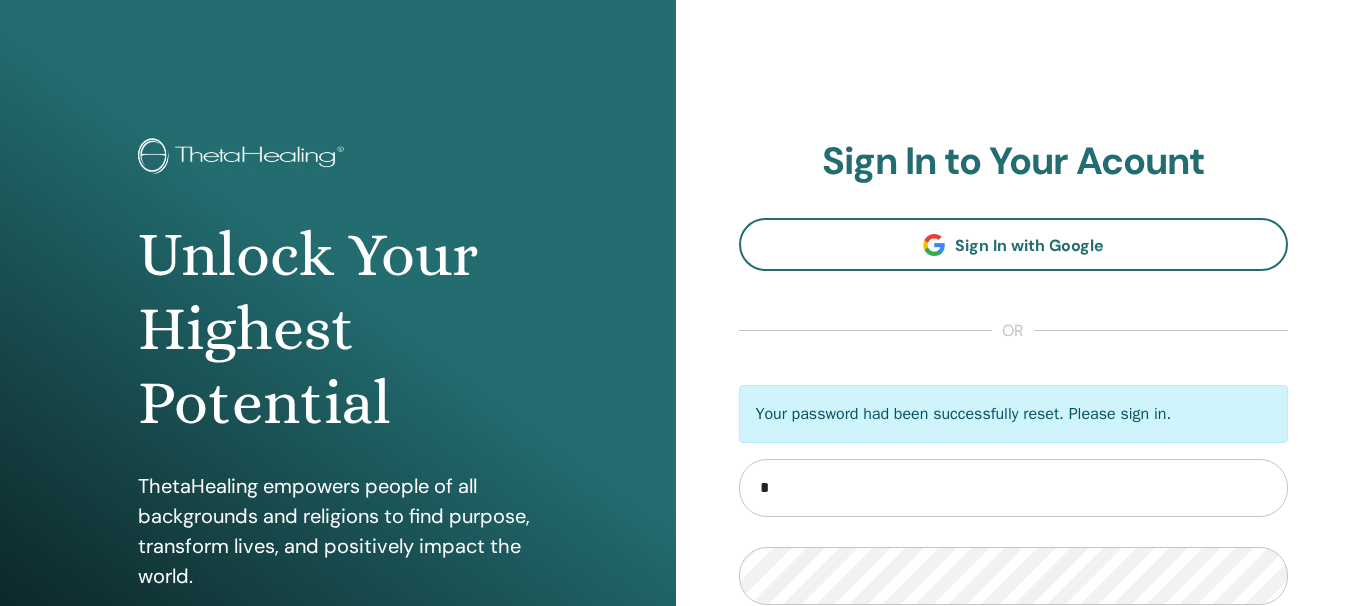 type on "**********" 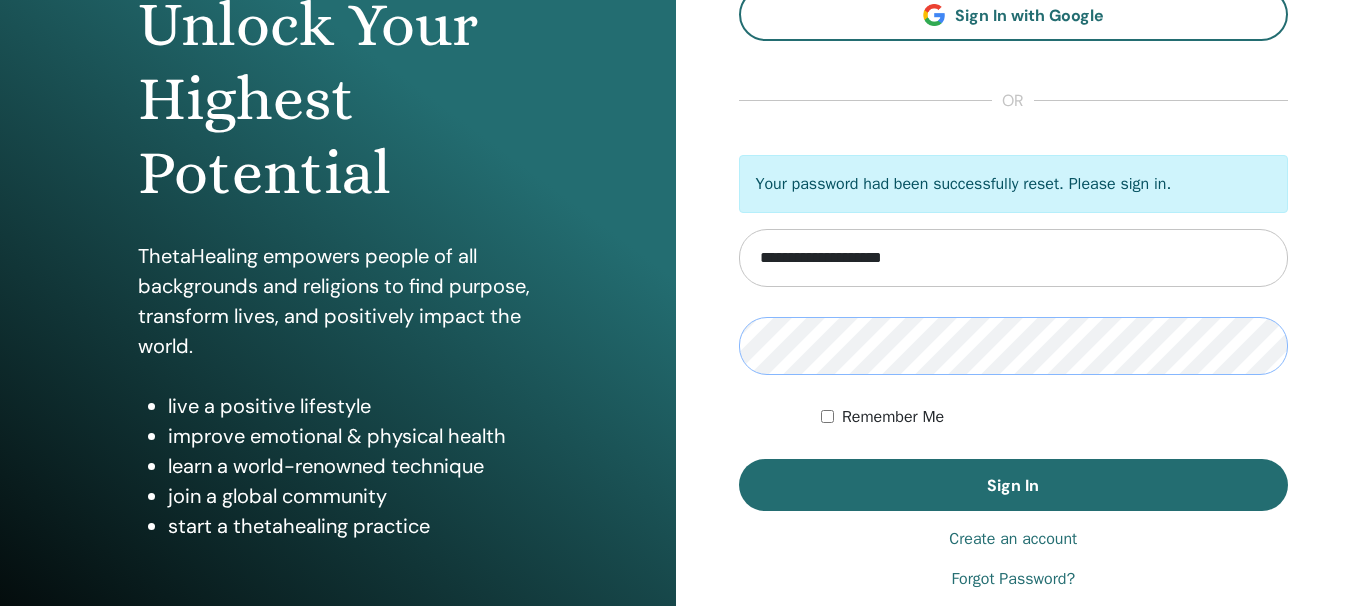 scroll, scrollTop: 300, scrollLeft: 0, axis: vertical 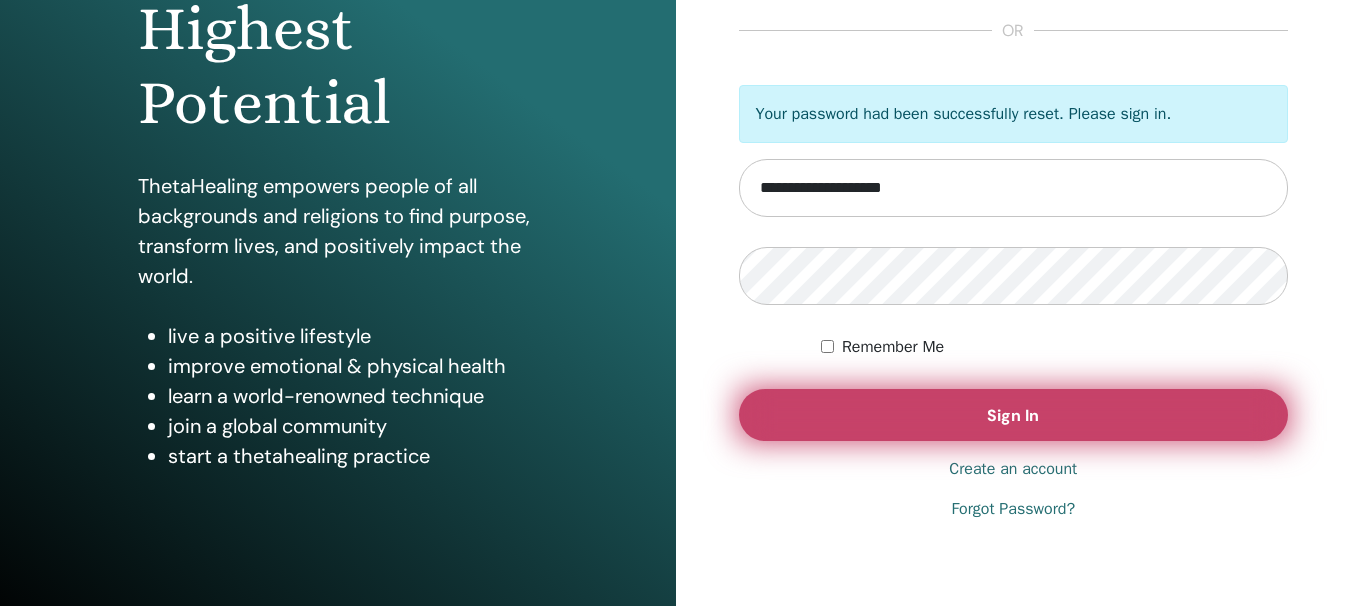 click on "Sign In" at bounding box center [1013, 415] 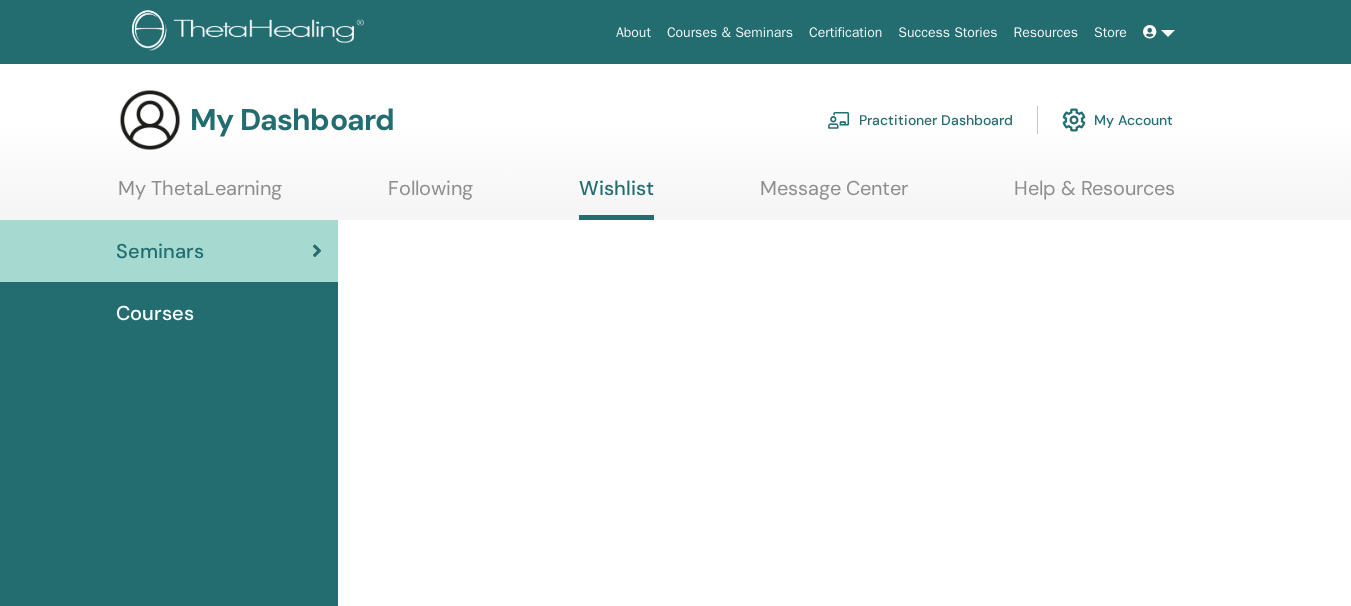 scroll, scrollTop: 0, scrollLeft: 0, axis: both 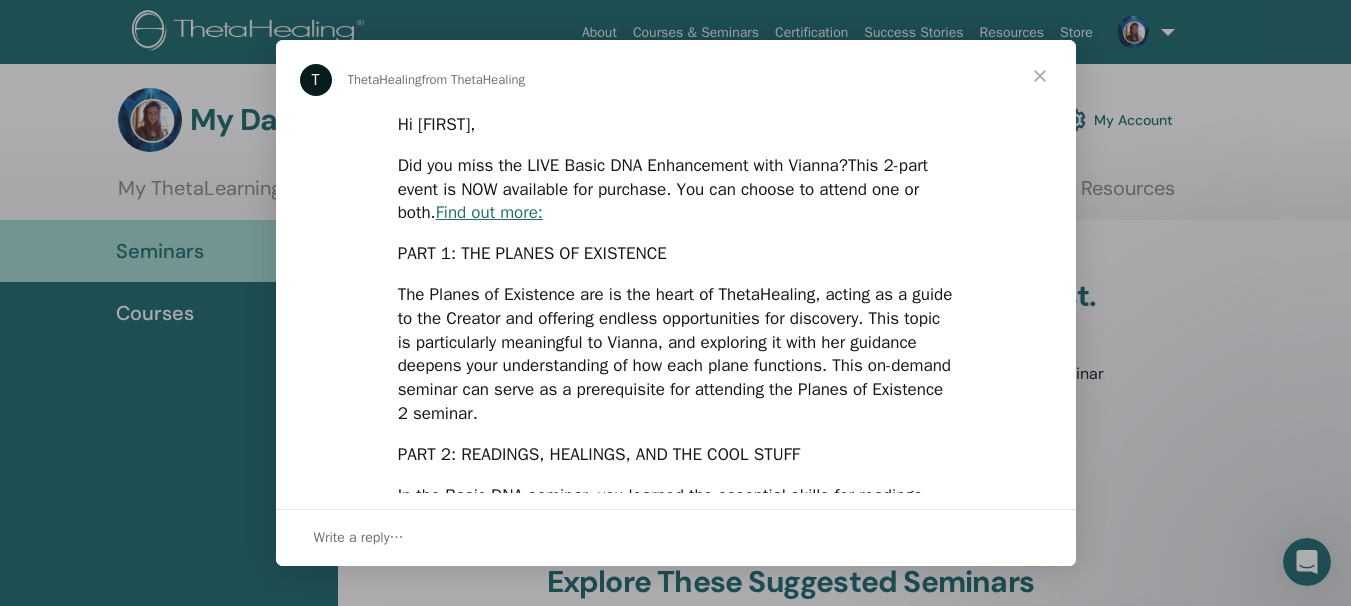 click at bounding box center [1040, 76] 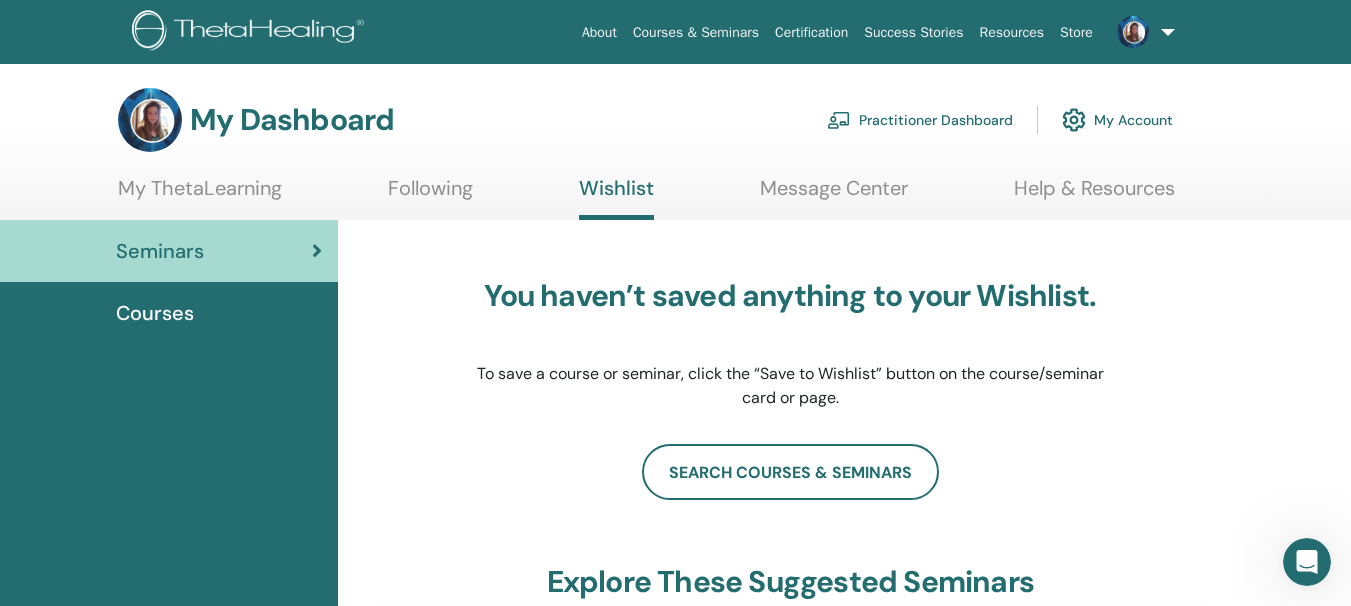 click at bounding box center (1133, 32) 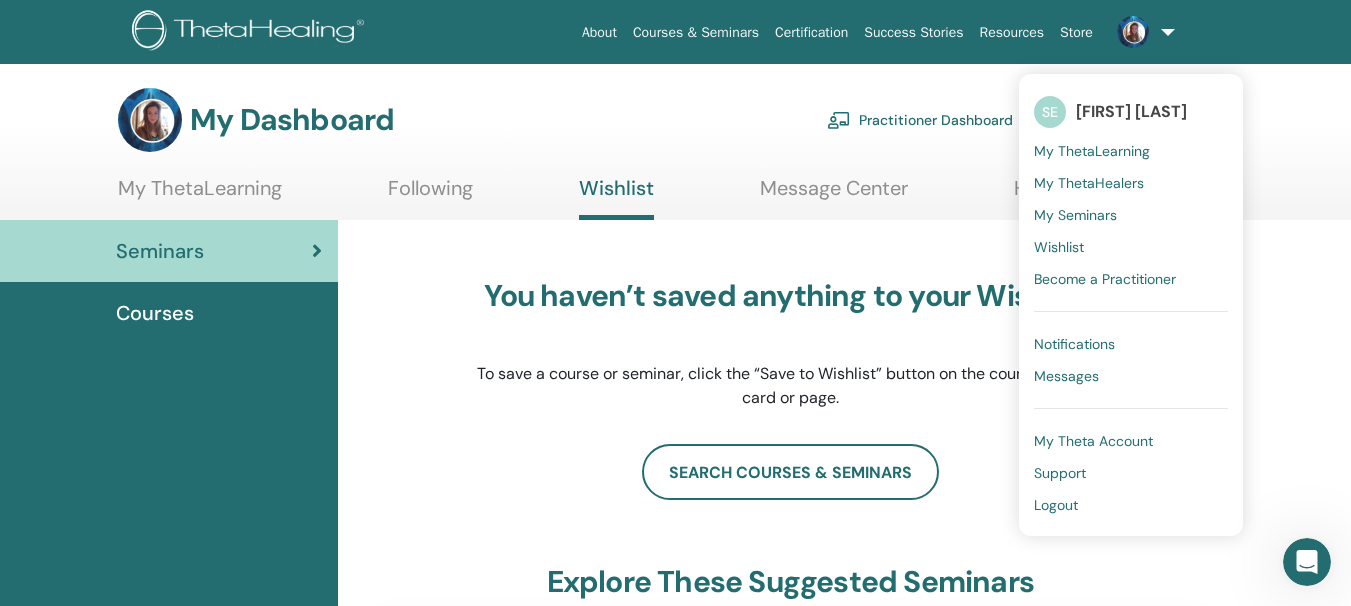 click on "[FIRST] [LAST]" at bounding box center [1131, 111] 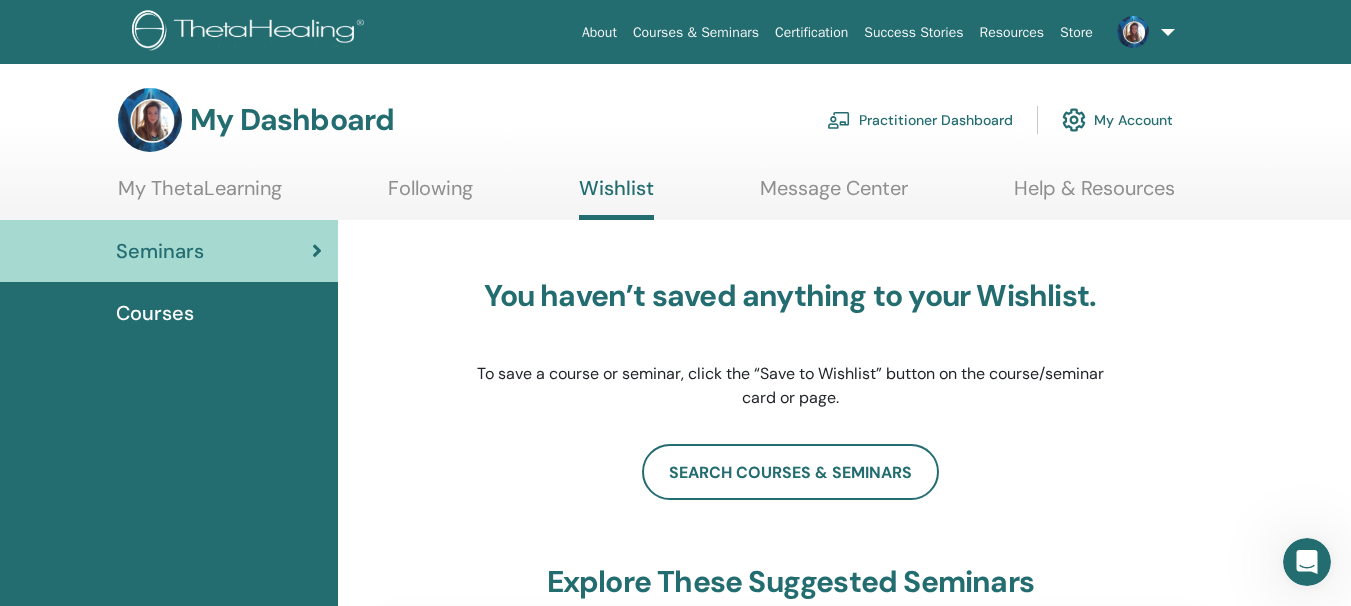 click at bounding box center (1142, 32) 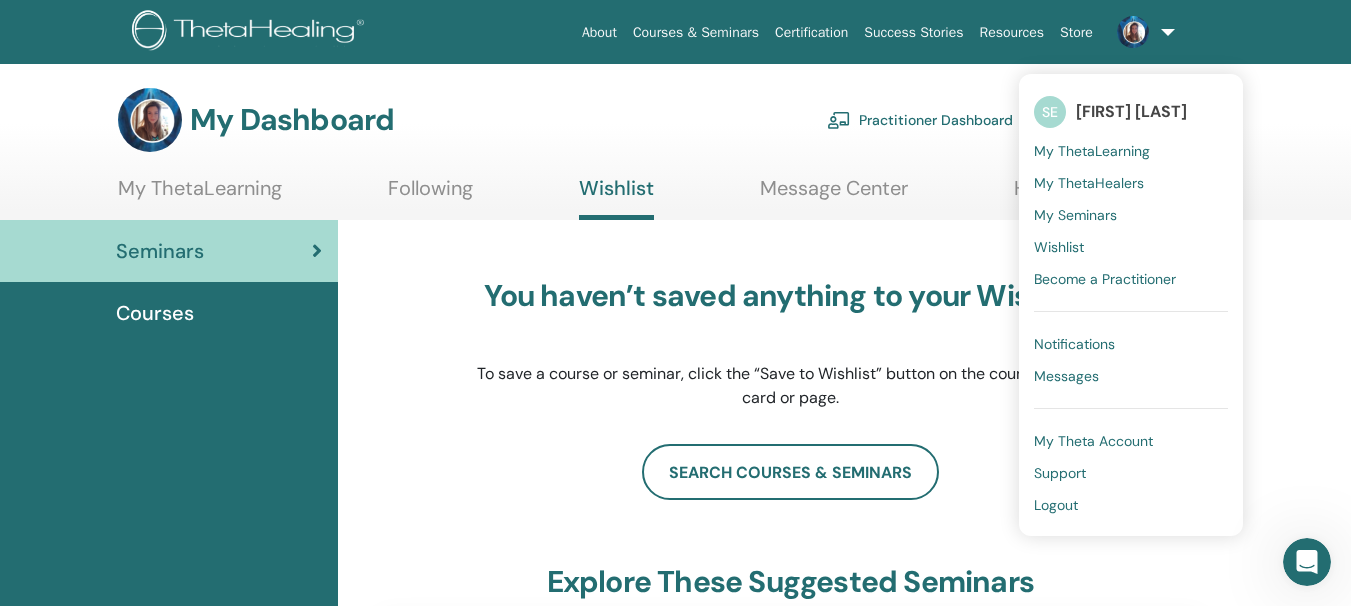 click on "My Seminars" at bounding box center (1075, 215) 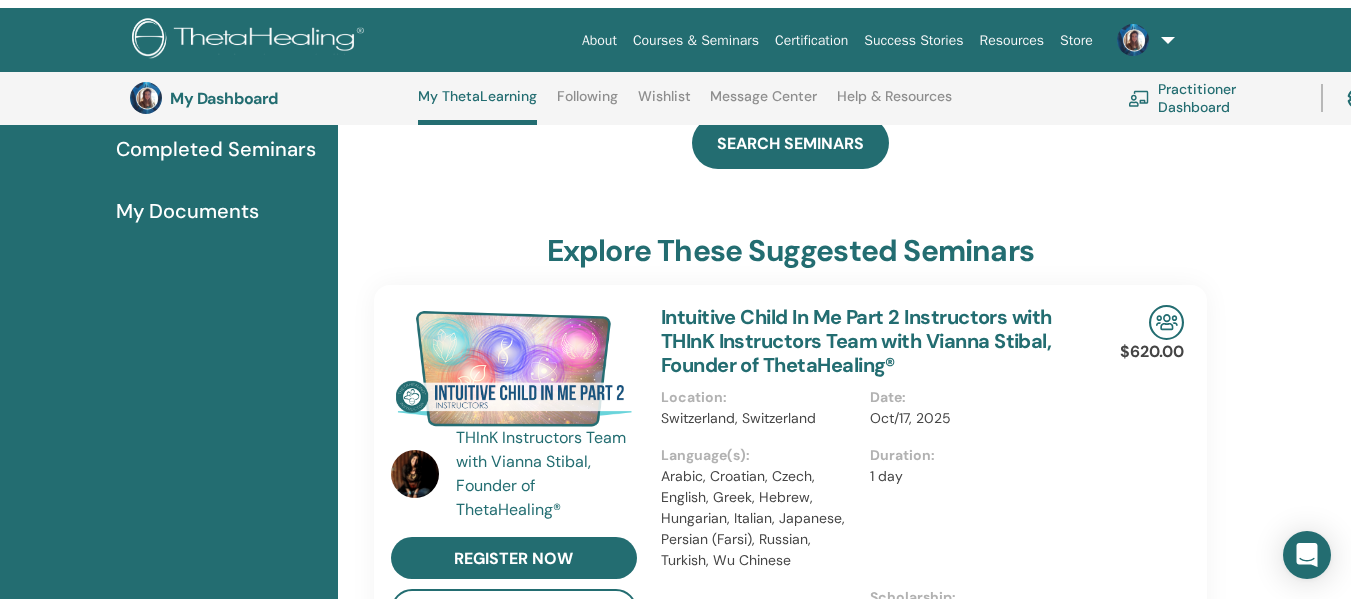 scroll, scrollTop: 0, scrollLeft: 0, axis: both 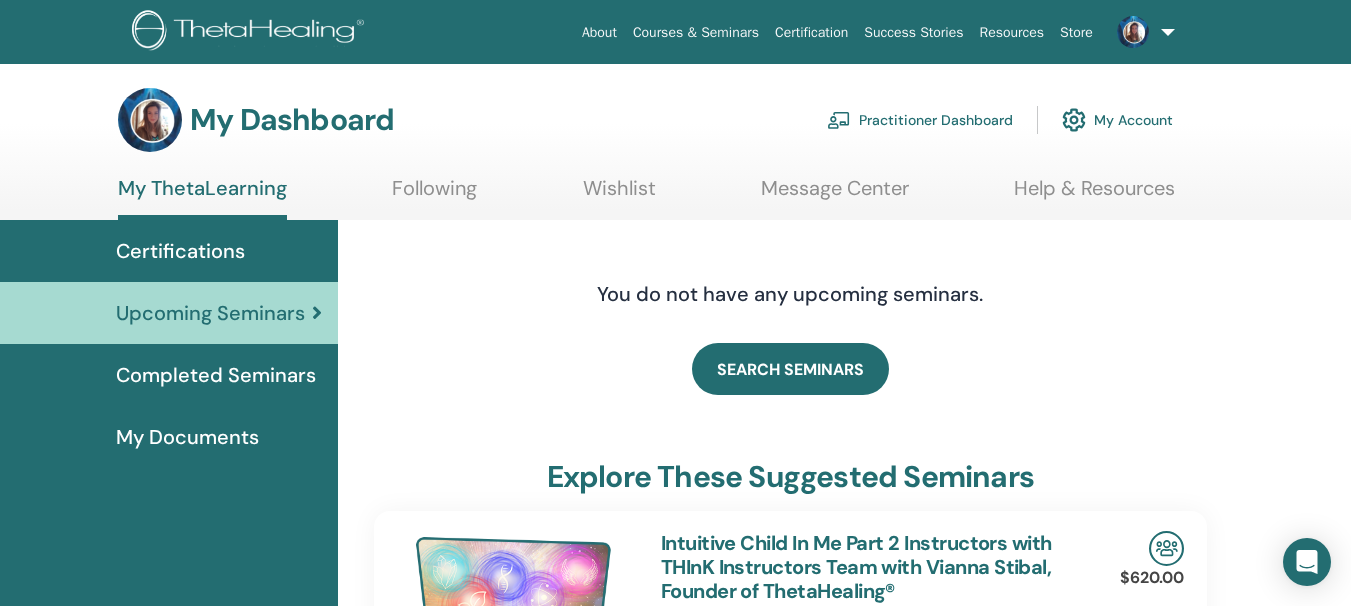 click at bounding box center (1133, 32) 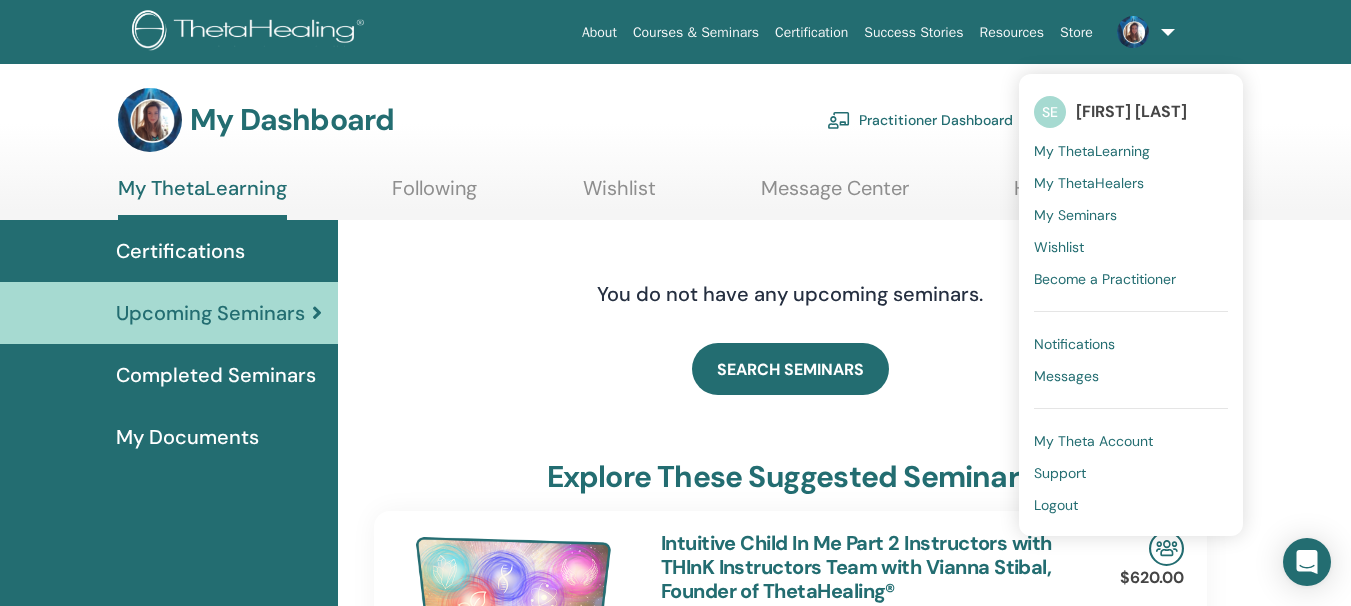 click at bounding box center (1142, 32) 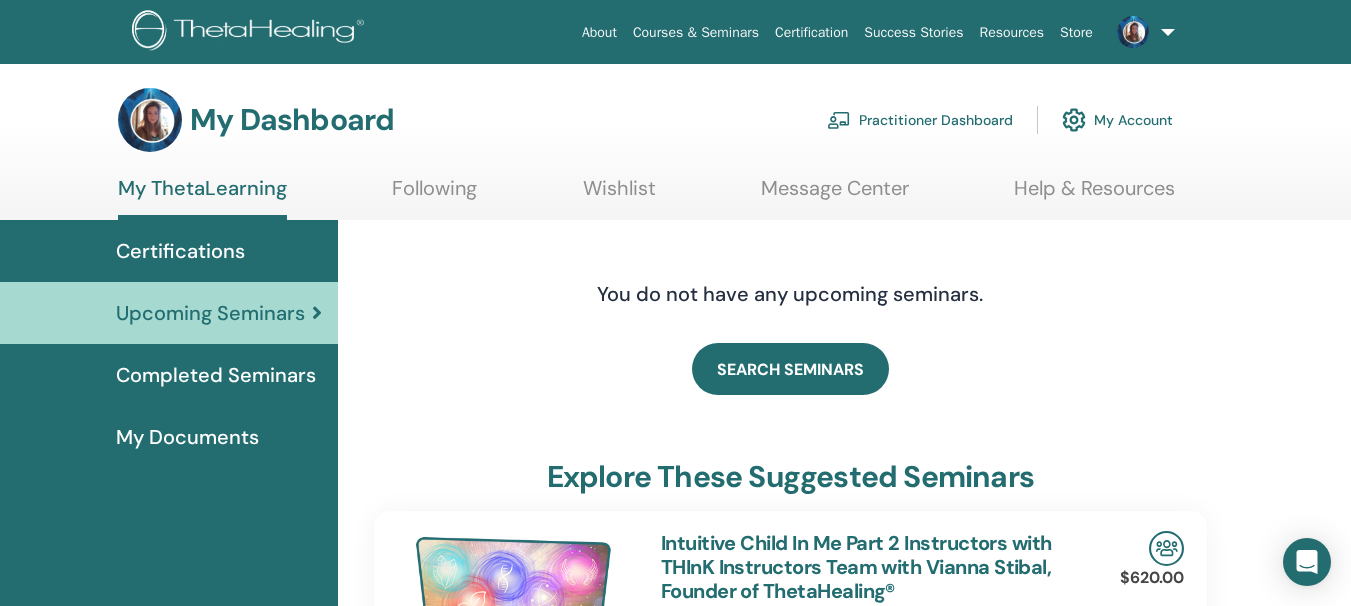 click at bounding box center [1142, 32] 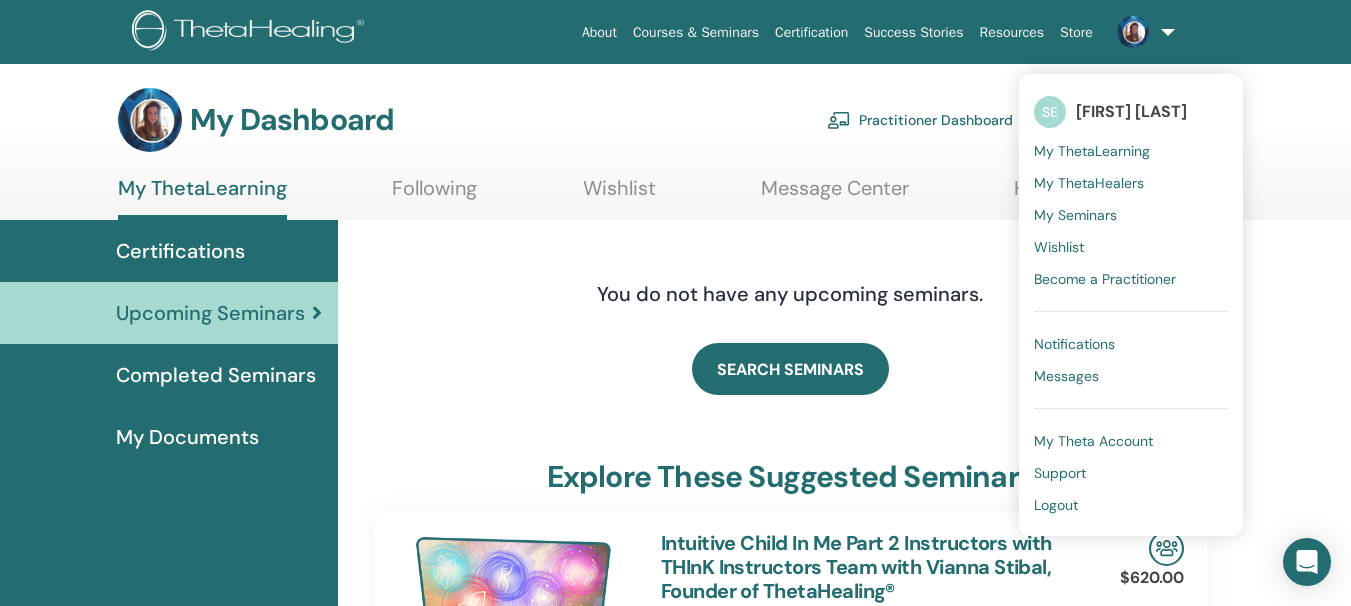 click on "SE" at bounding box center [1050, 112] 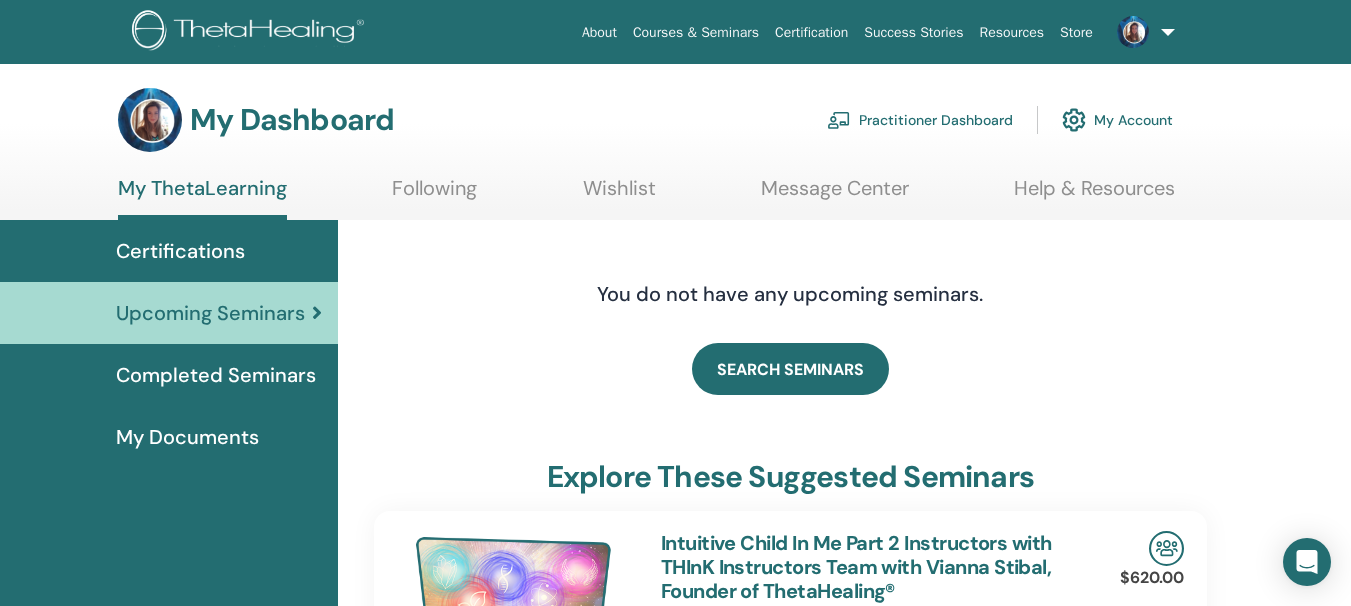 click on "My Account" at bounding box center (1117, 120) 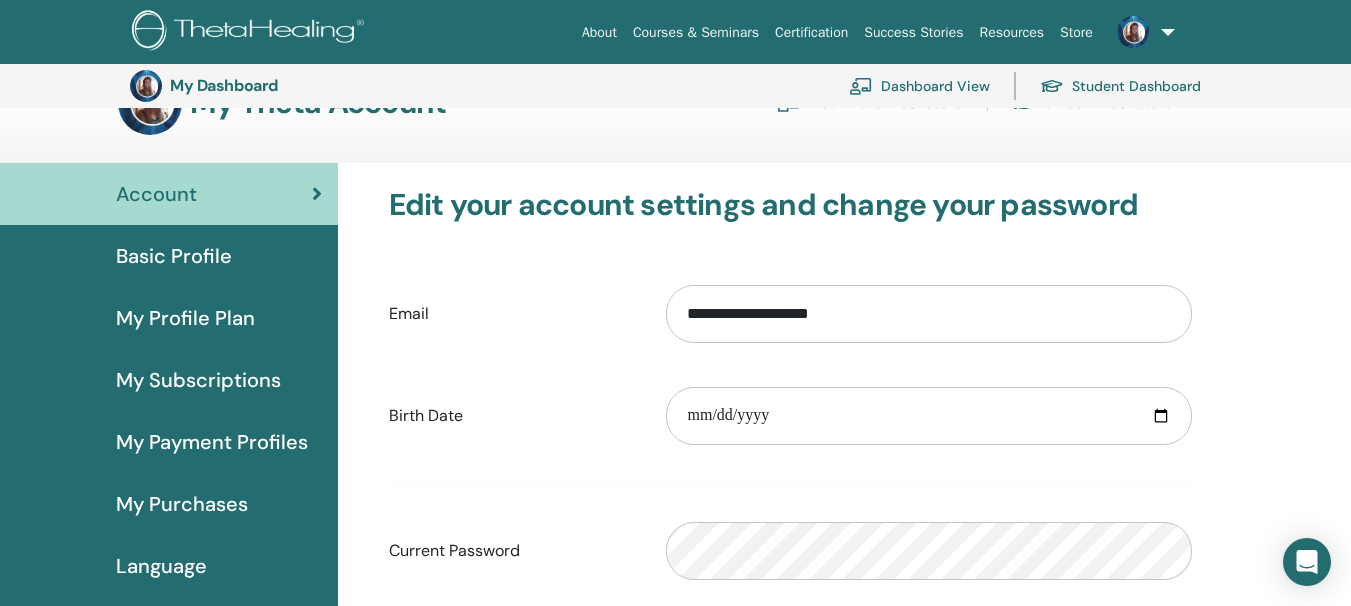 scroll, scrollTop: 0, scrollLeft: 0, axis: both 